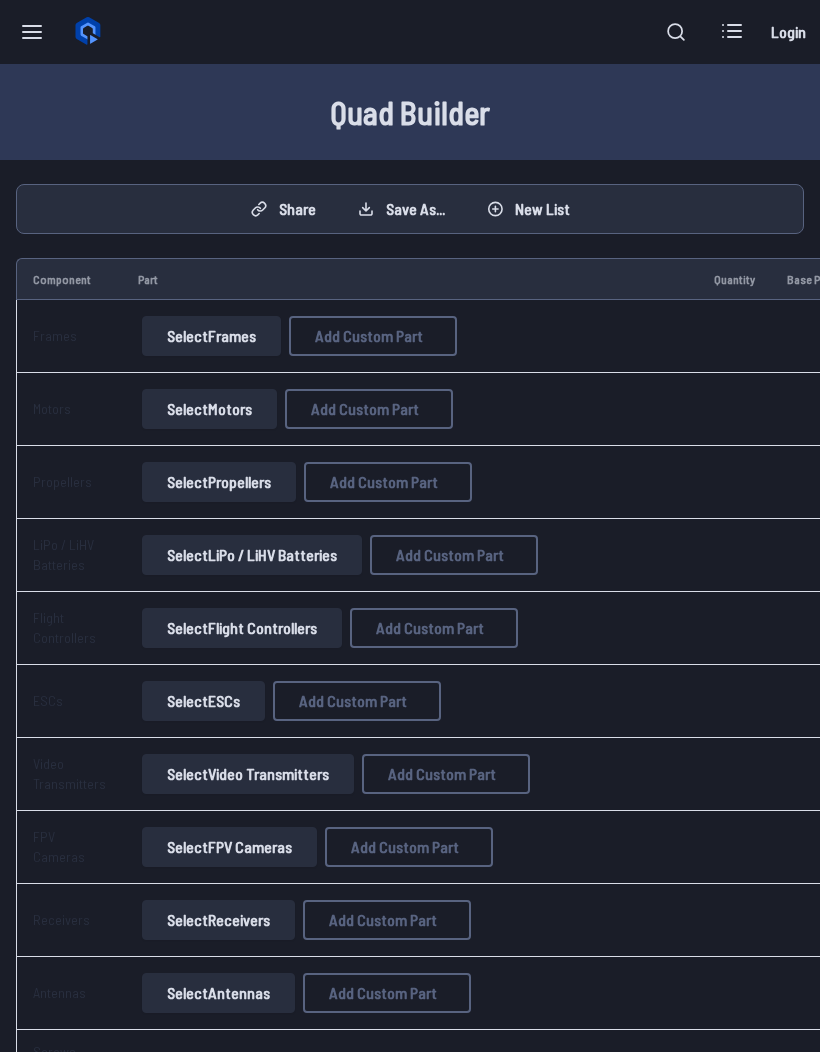 scroll, scrollTop: 0, scrollLeft: 0, axis: both 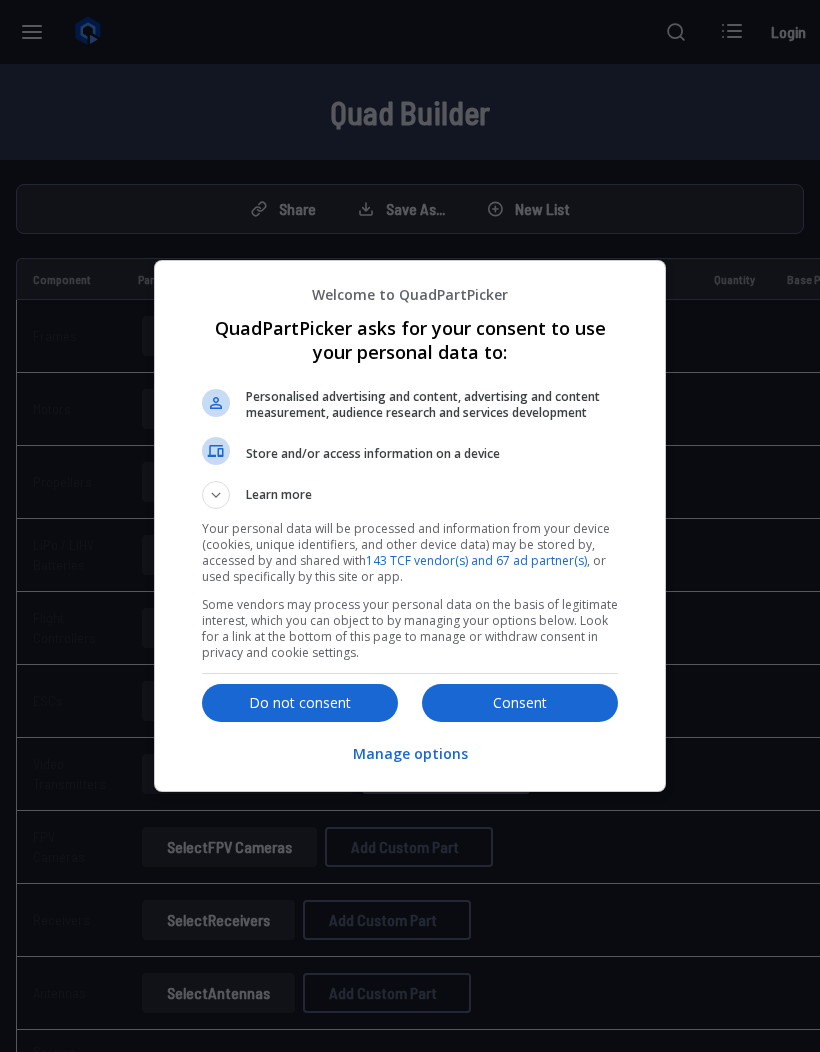 click on "Do not consent" at bounding box center [300, 703] 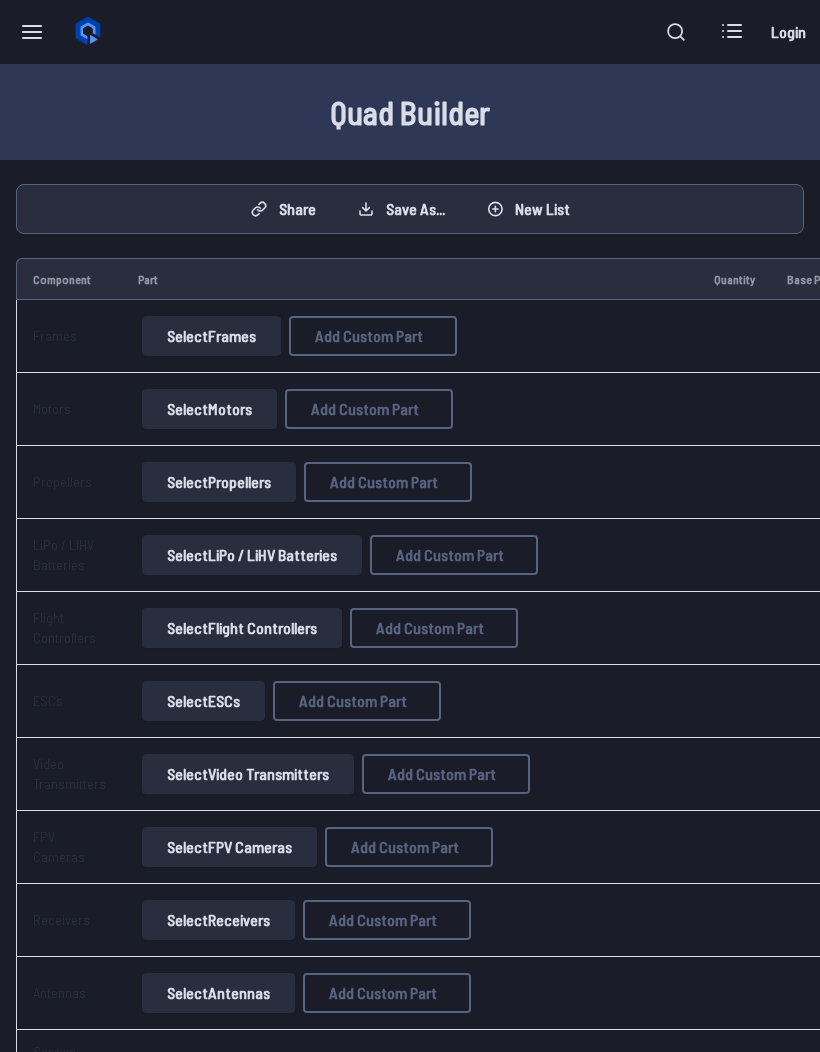 click on "Select  Frames" at bounding box center (211, 336) 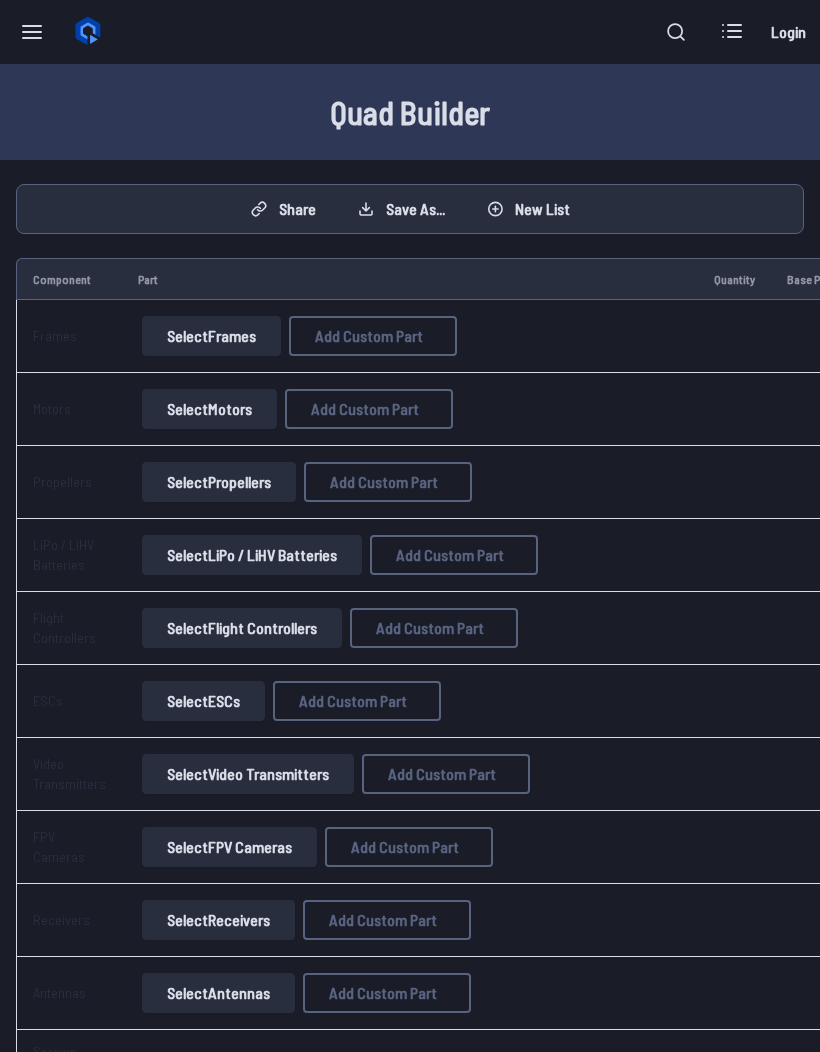click on "Select  Frames" at bounding box center (211, 336) 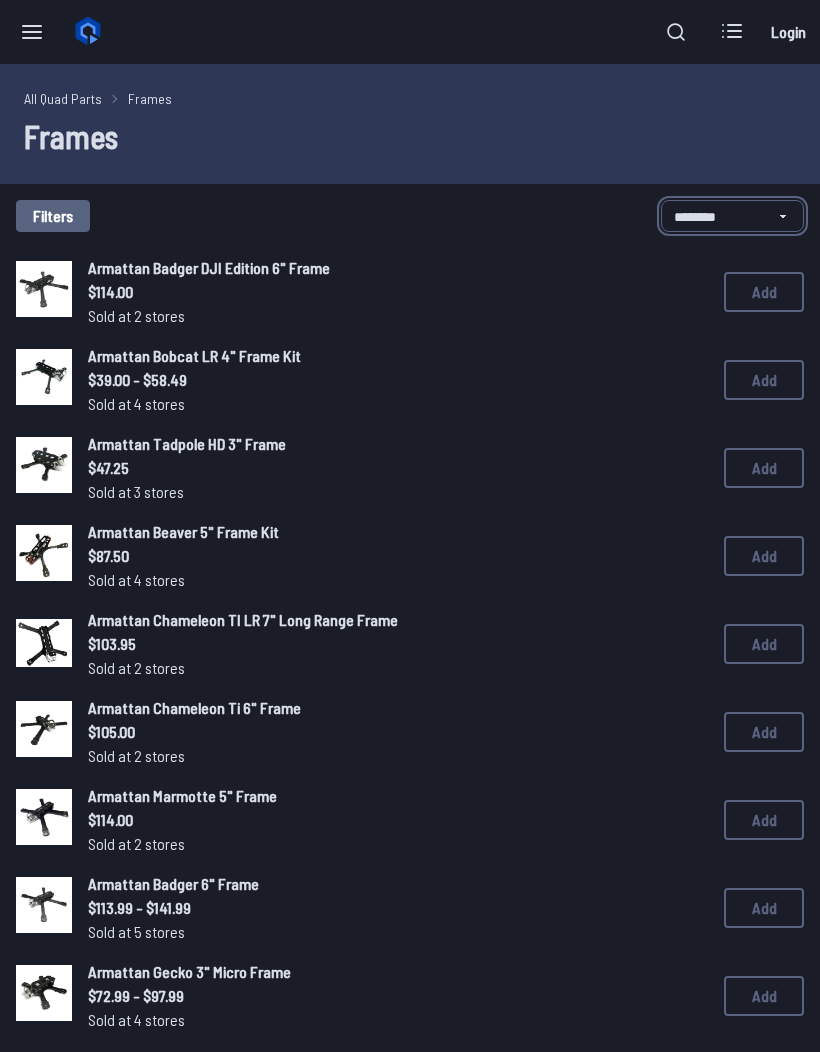 click on "**********" at bounding box center (732, 216) 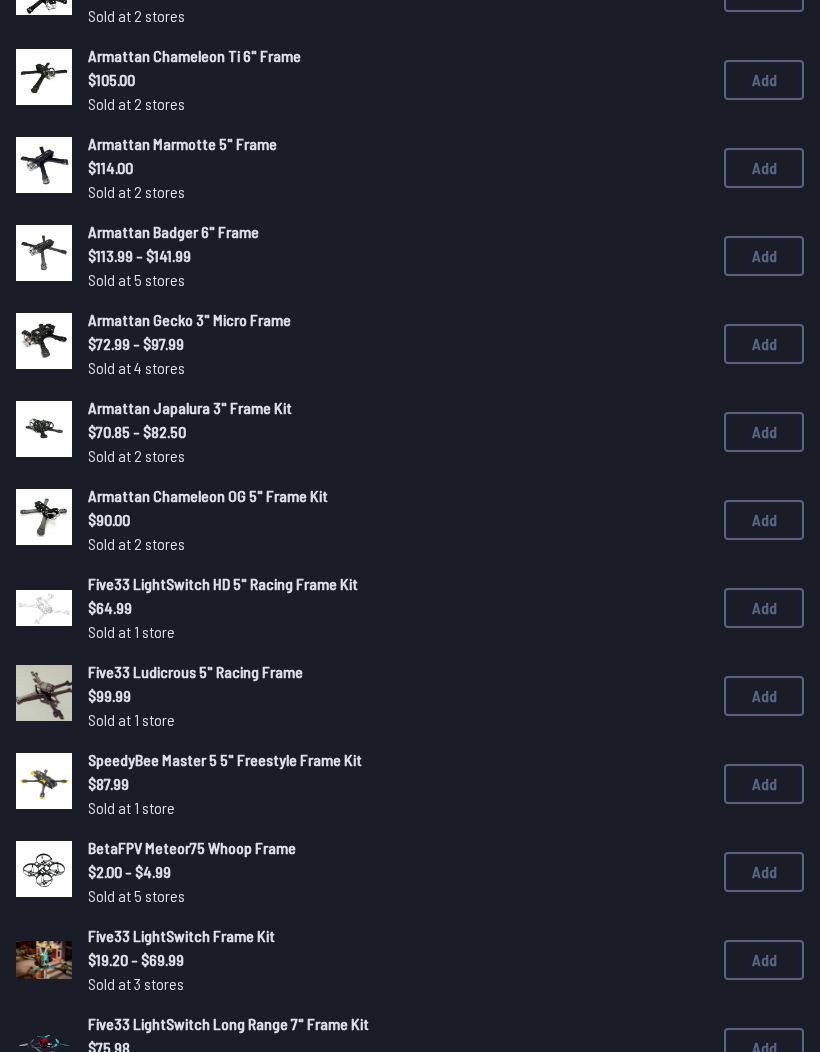 scroll, scrollTop: 598, scrollLeft: 0, axis: vertical 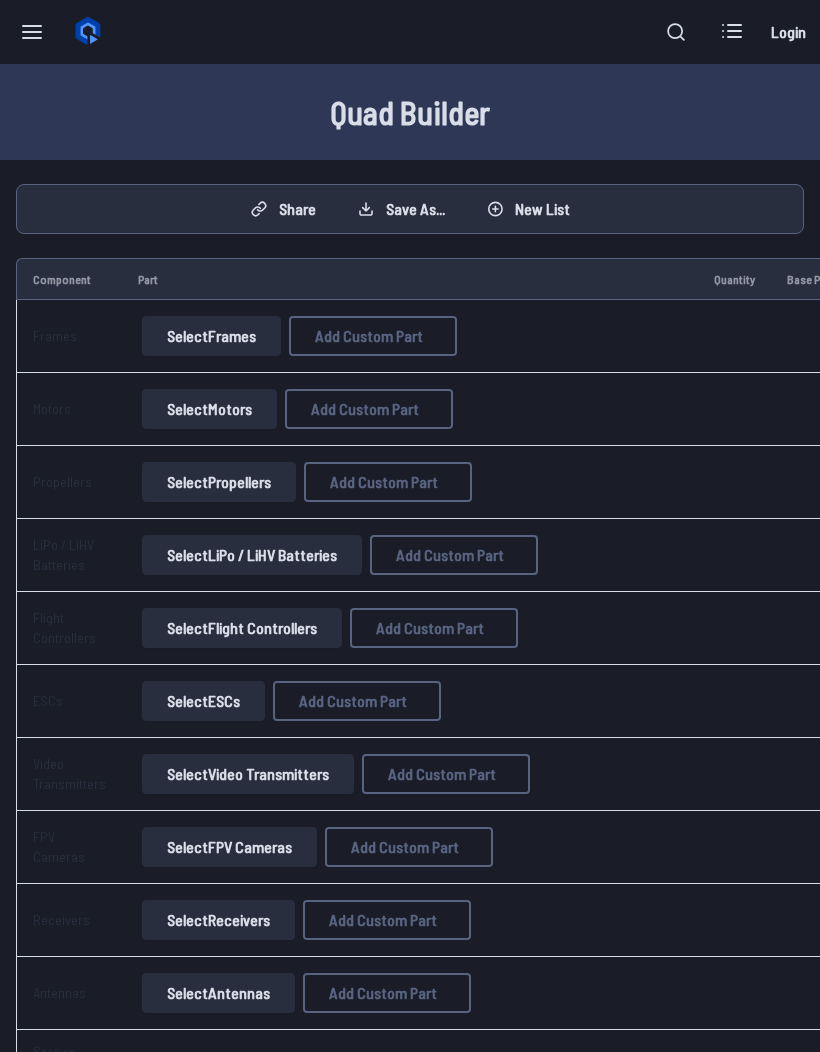 click on "Select  Video Transmitters" at bounding box center (248, 774) 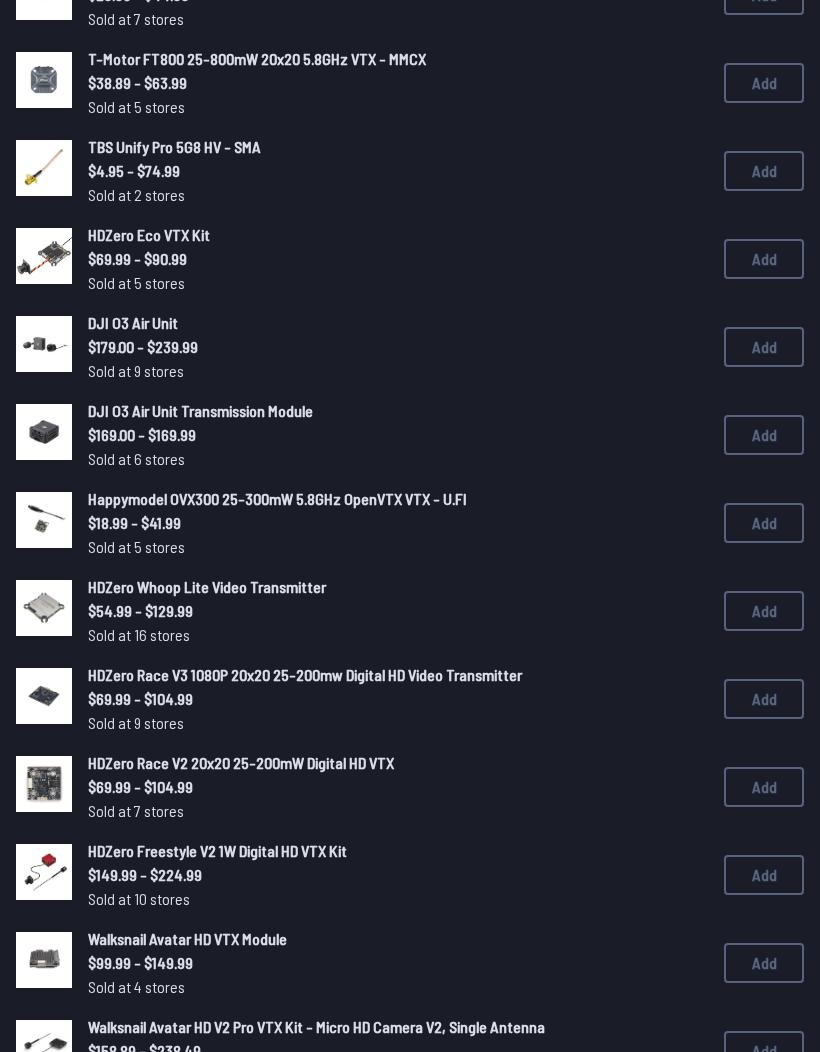 scroll, scrollTop: 391, scrollLeft: 0, axis: vertical 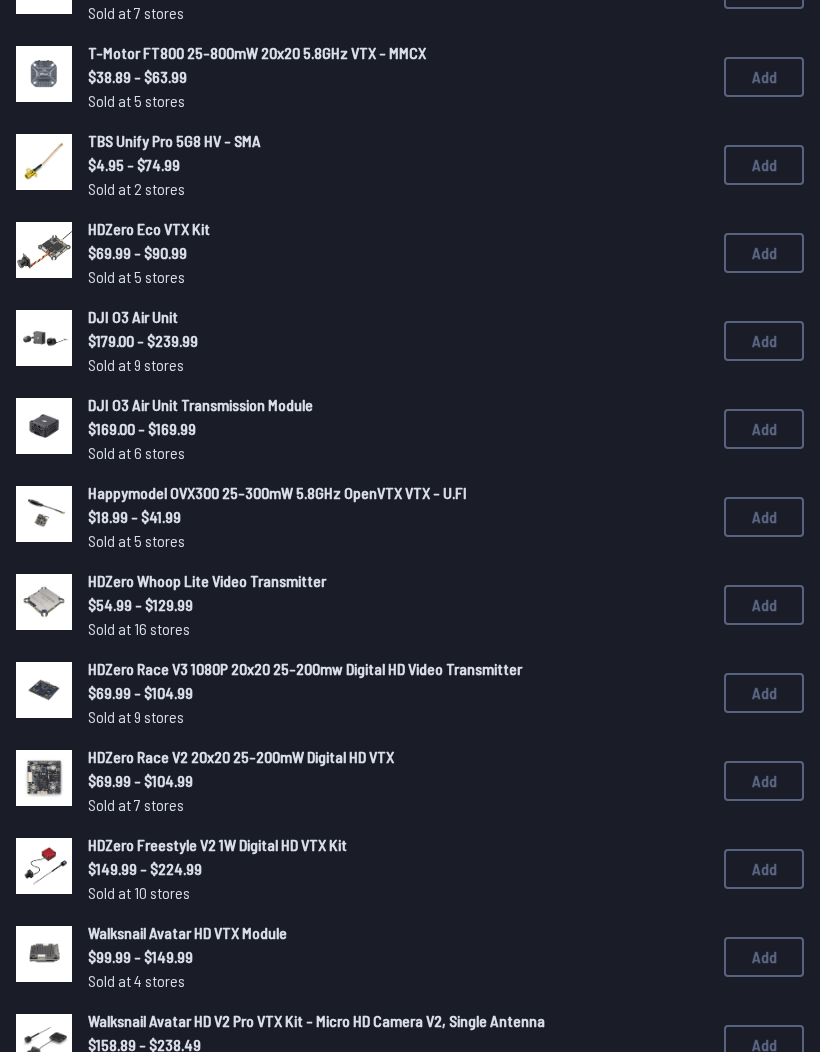 click on "Add" at bounding box center [764, 341] 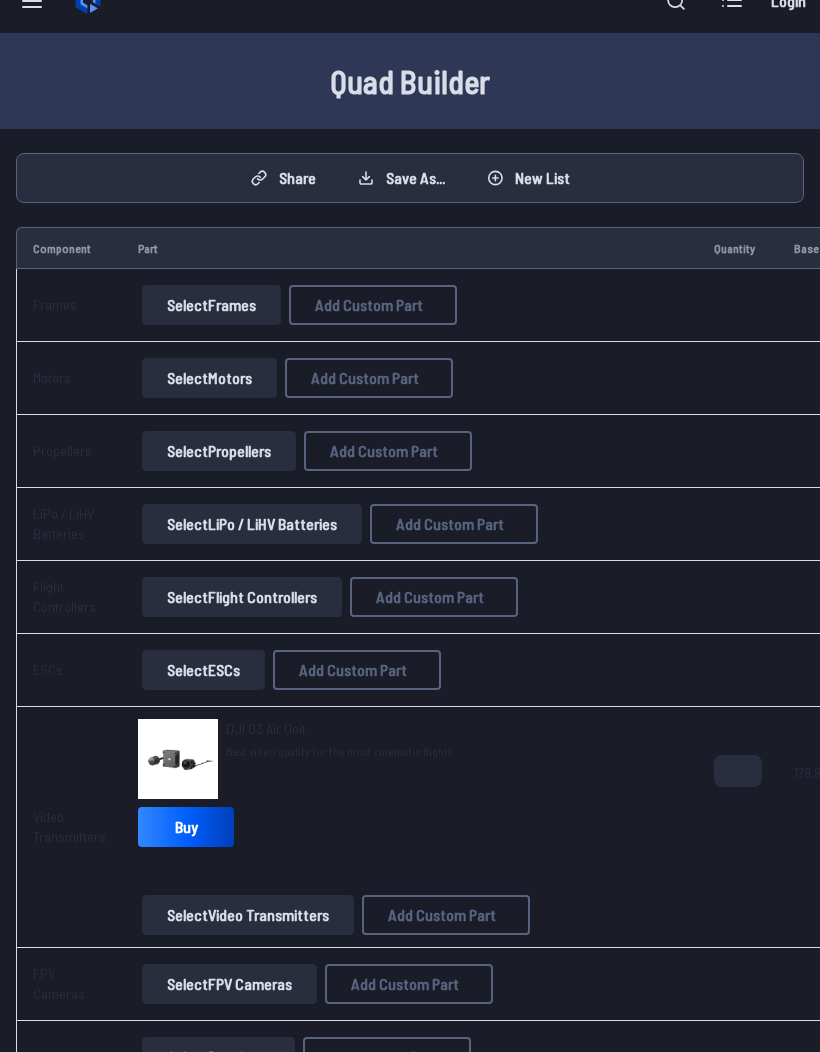 scroll, scrollTop: 0, scrollLeft: 0, axis: both 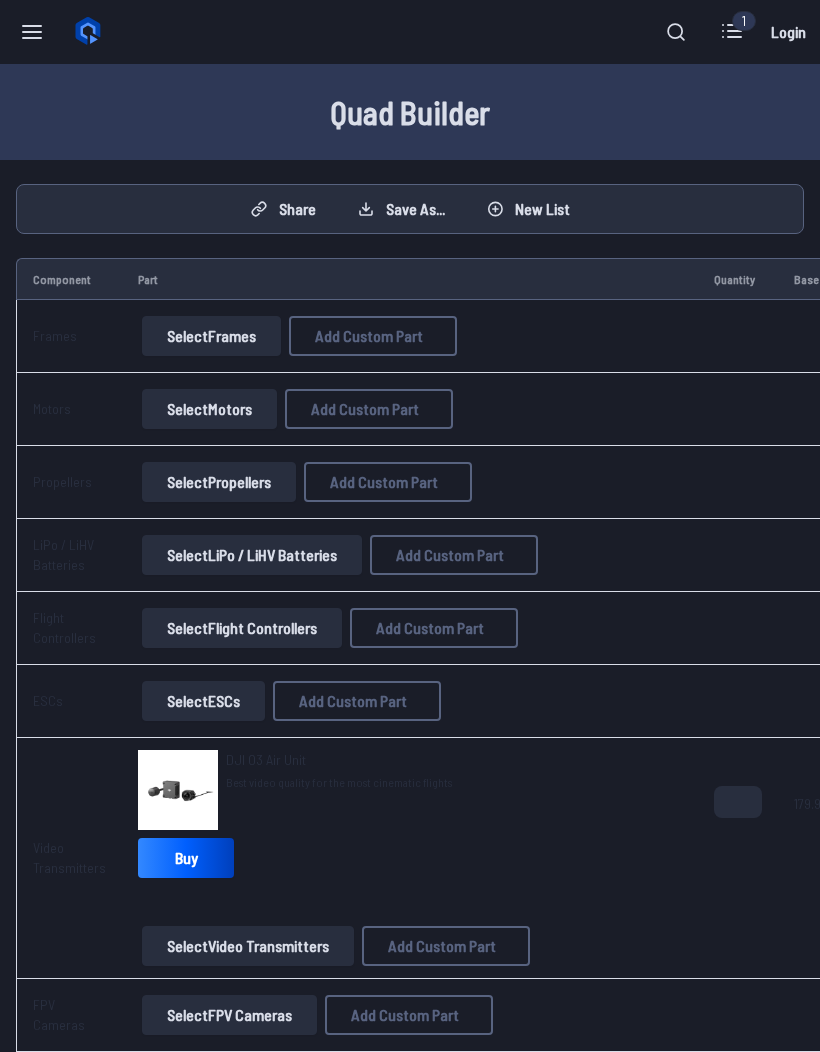 click on "Select  Frames" at bounding box center [211, 336] 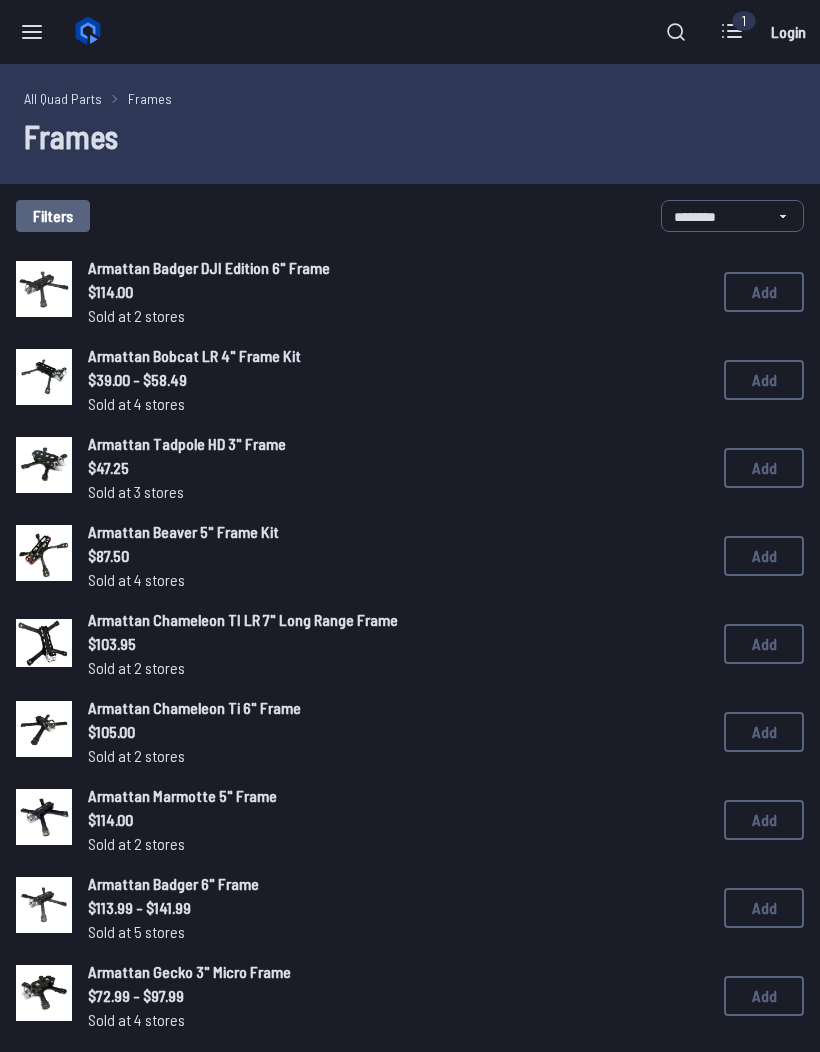 click on "Filters" at bounding box center (53, 216) 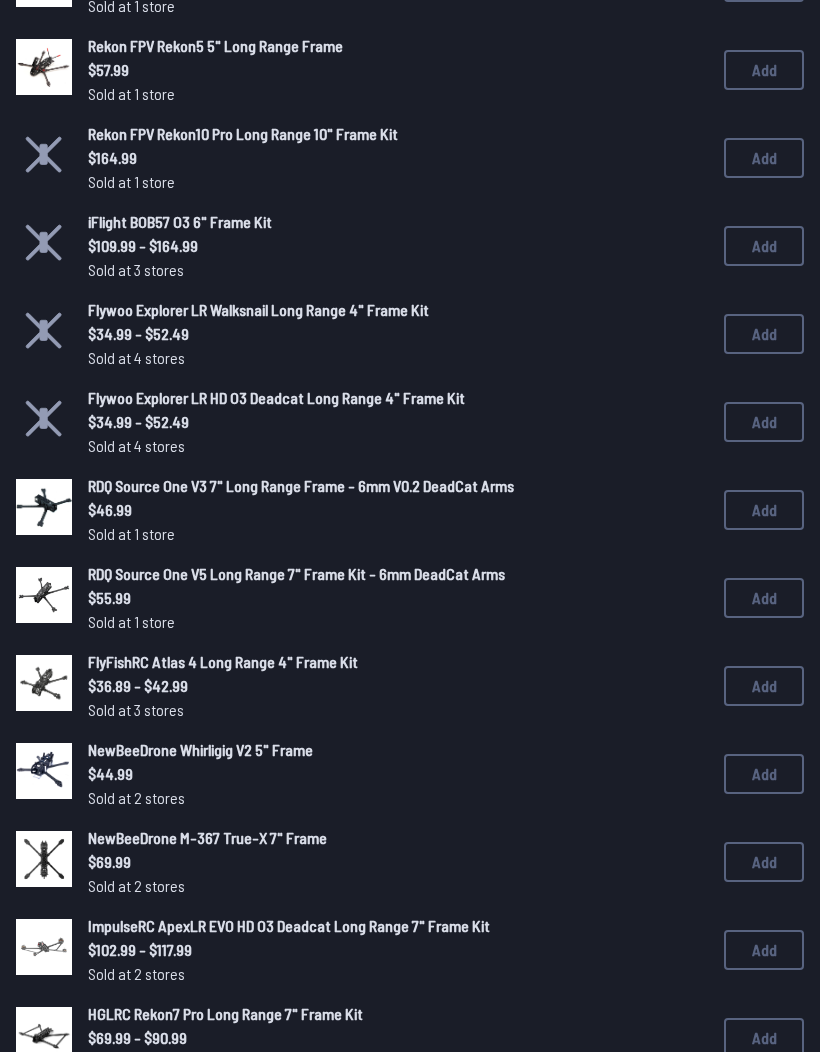 scroll, scrollTop: 681, scrollLeft: 0, axis: vertical 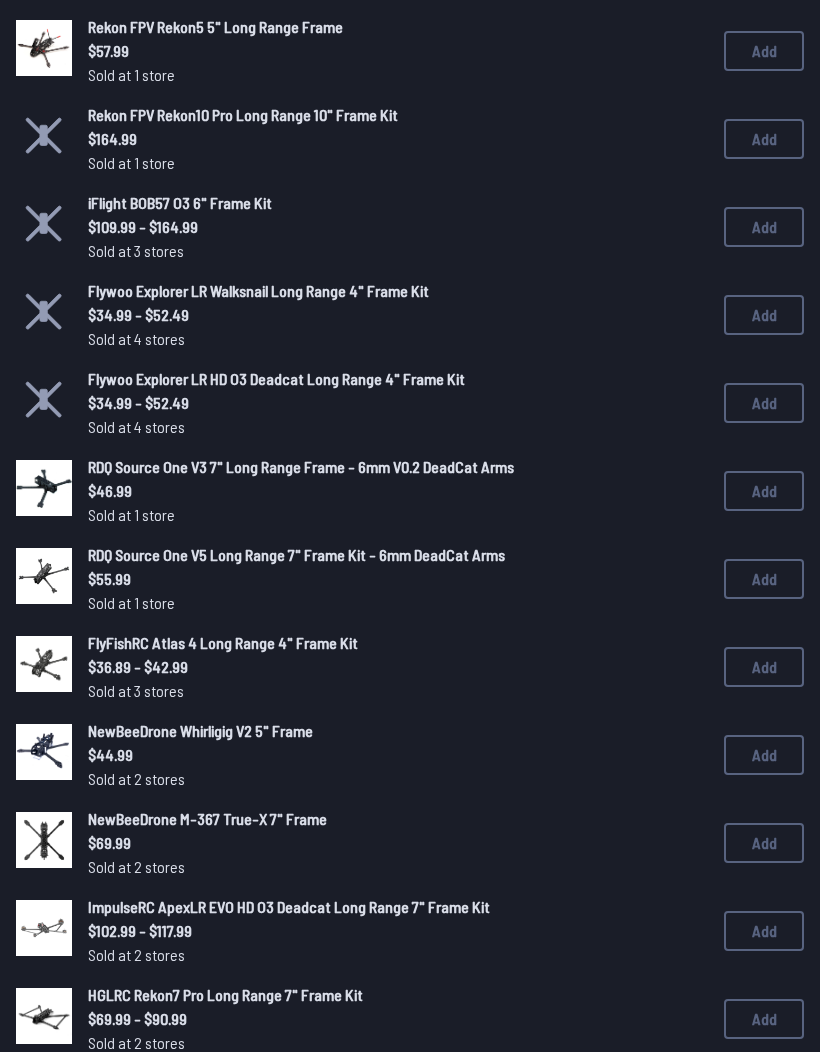 click on "FlyFishRC Atlas 4 Long Range 4" Frame Kit" at bounding box center [223, 642] 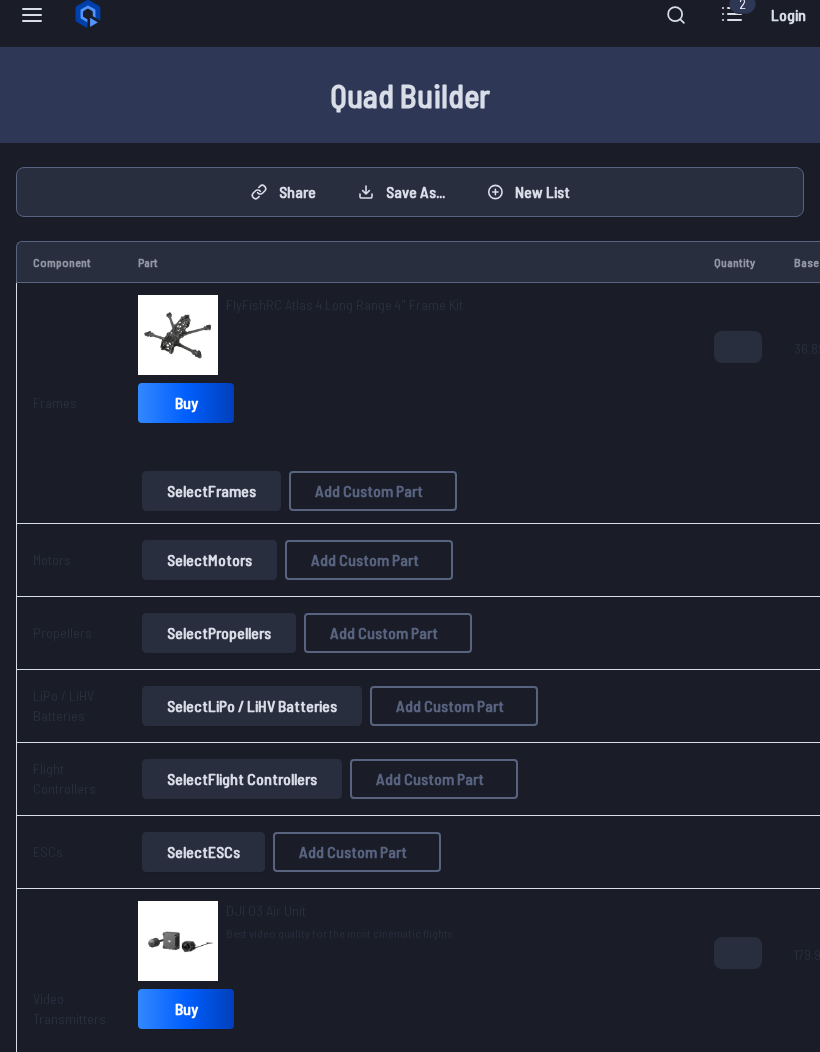 scroll, scrollTop: 0, scrollLeft: 0, axis: both 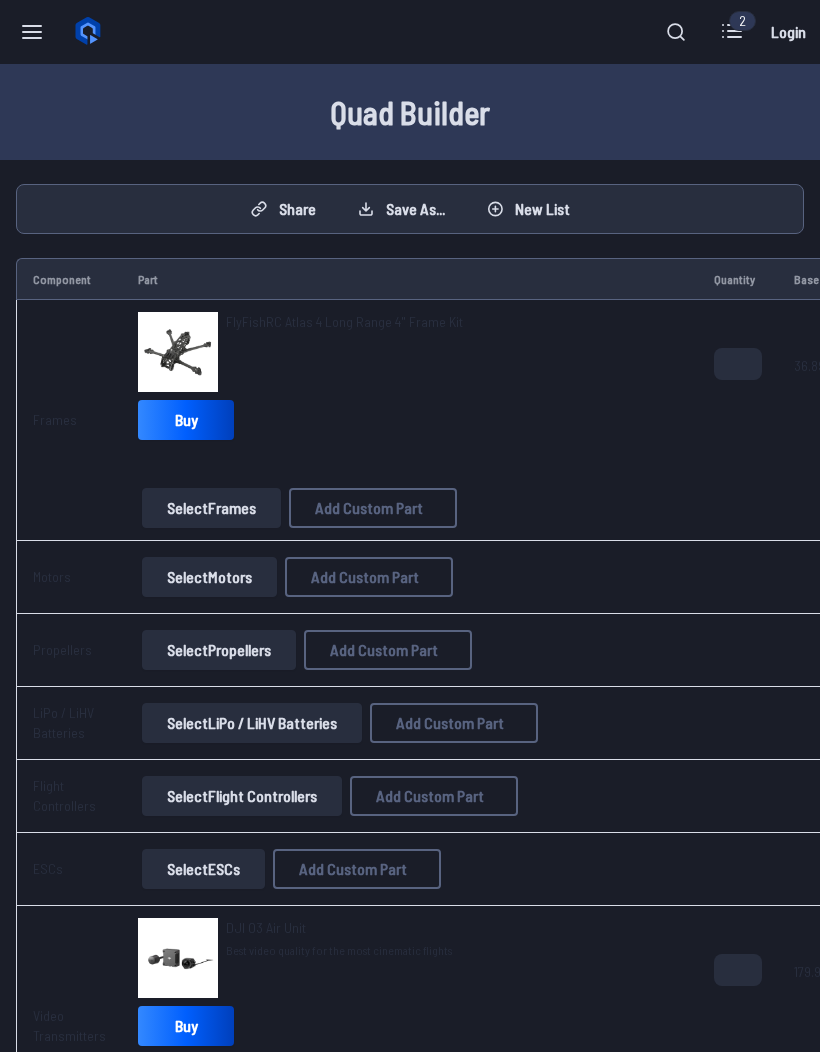 click on "Select  Motors" at bounding box center [209, 577] 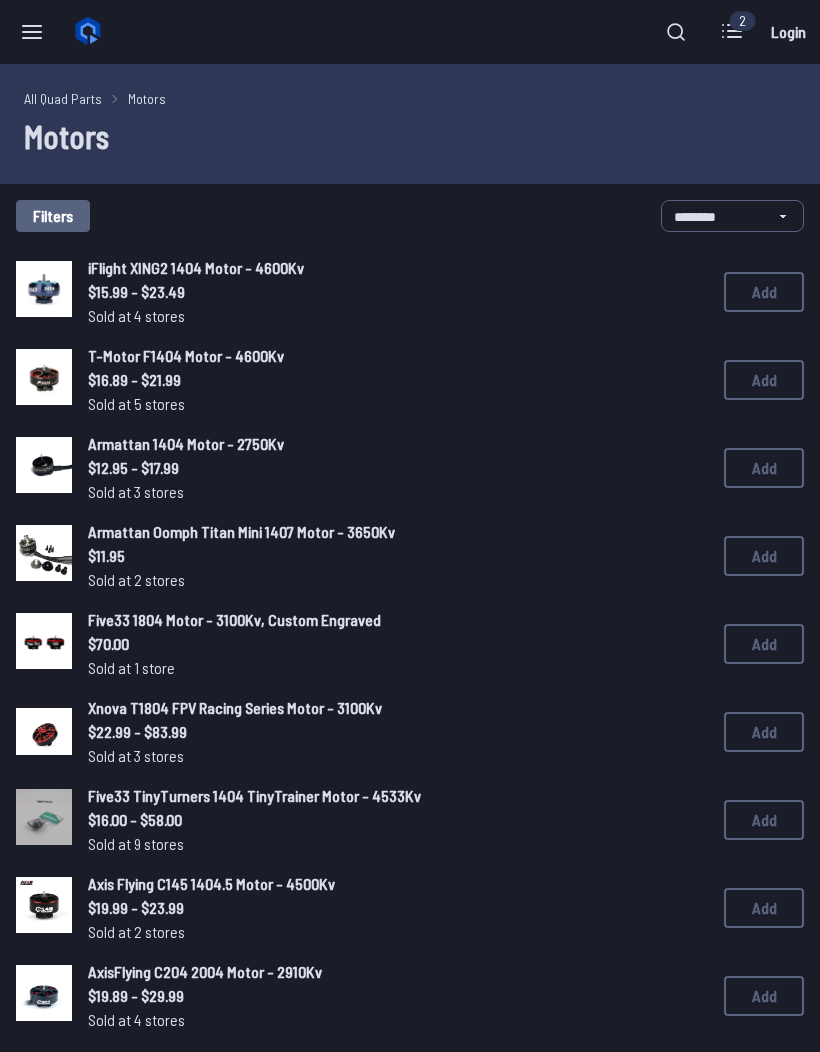 click on "Add" at bounding box center [764, 292] 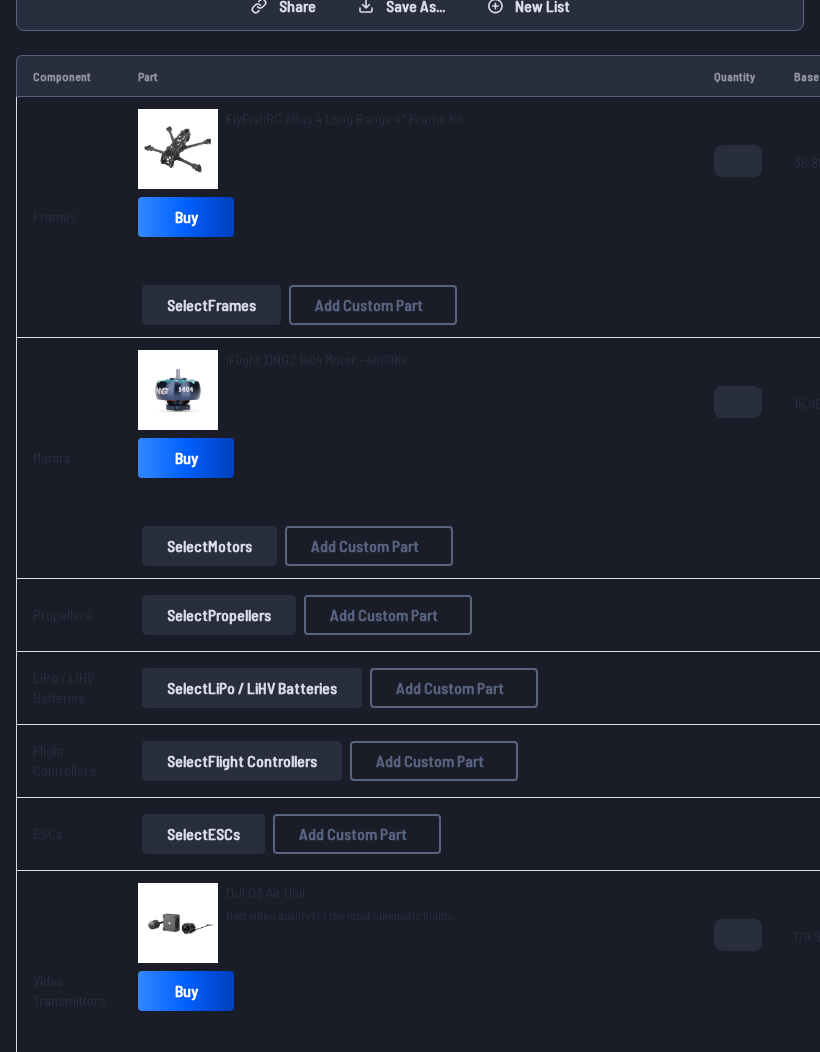 scroll, scrollTop: 212, scrollLeft: 0, axis: vertical 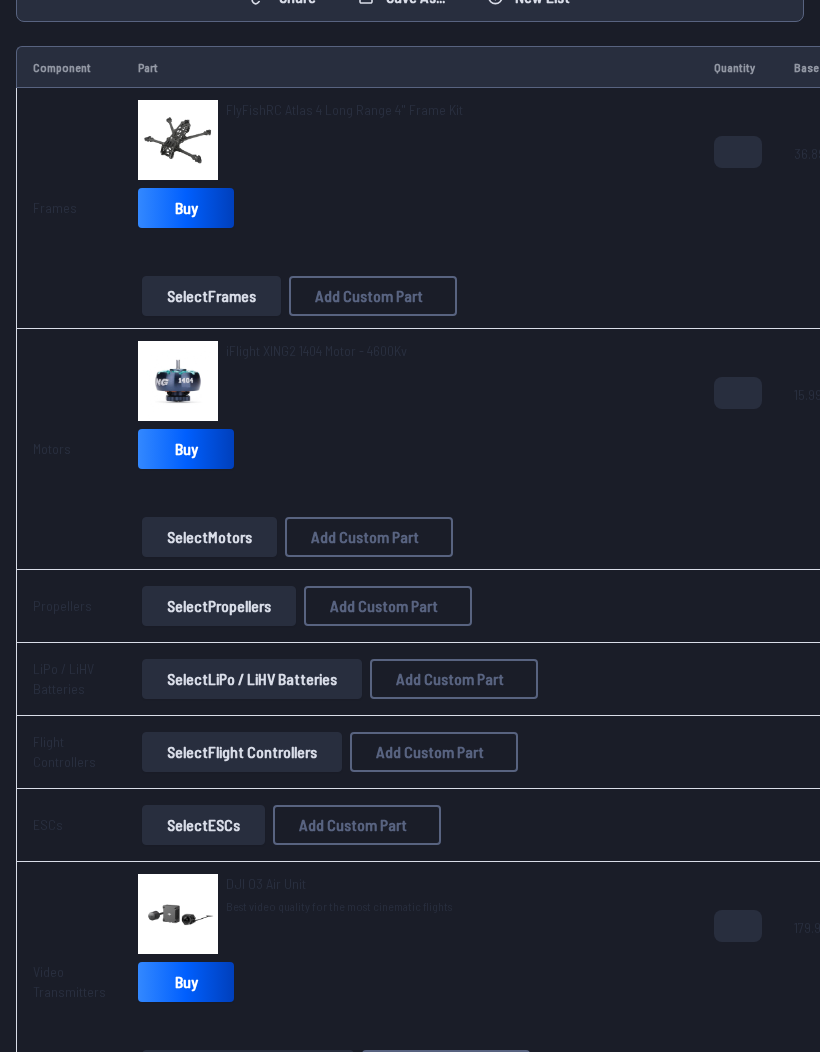 click on "Select  Propellers" at bounding box center (219, 606) 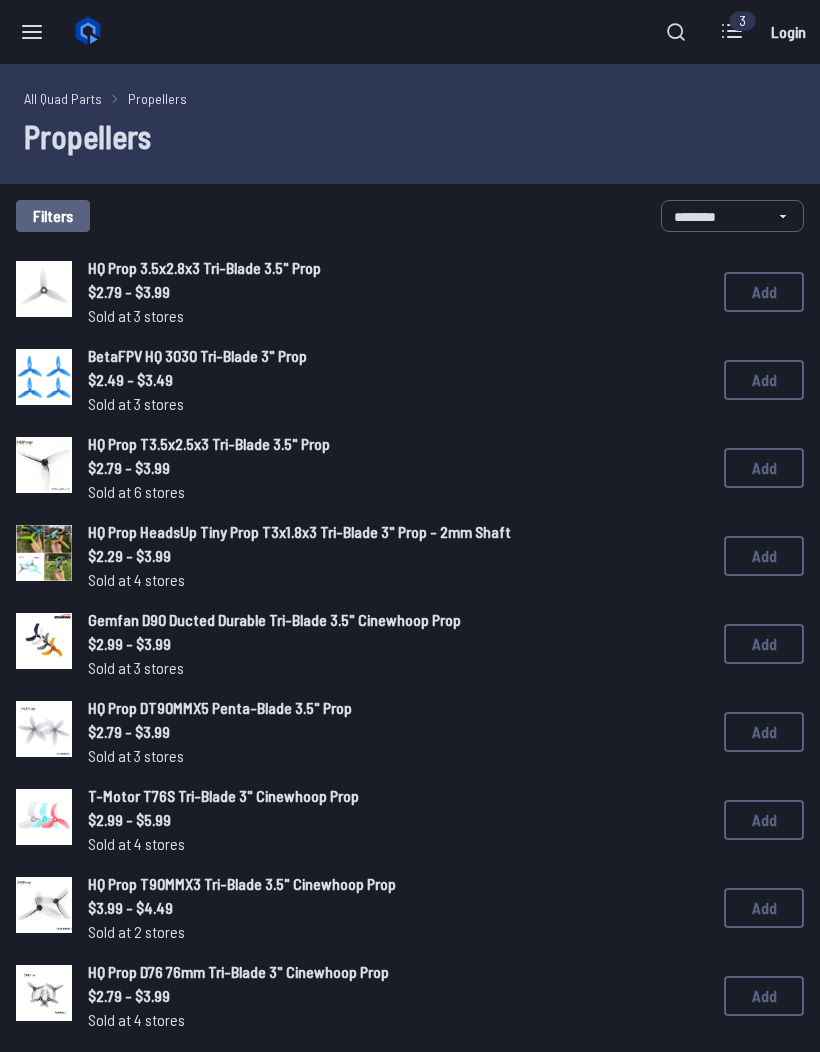 click on "Add" at bounding box center [764, 292] 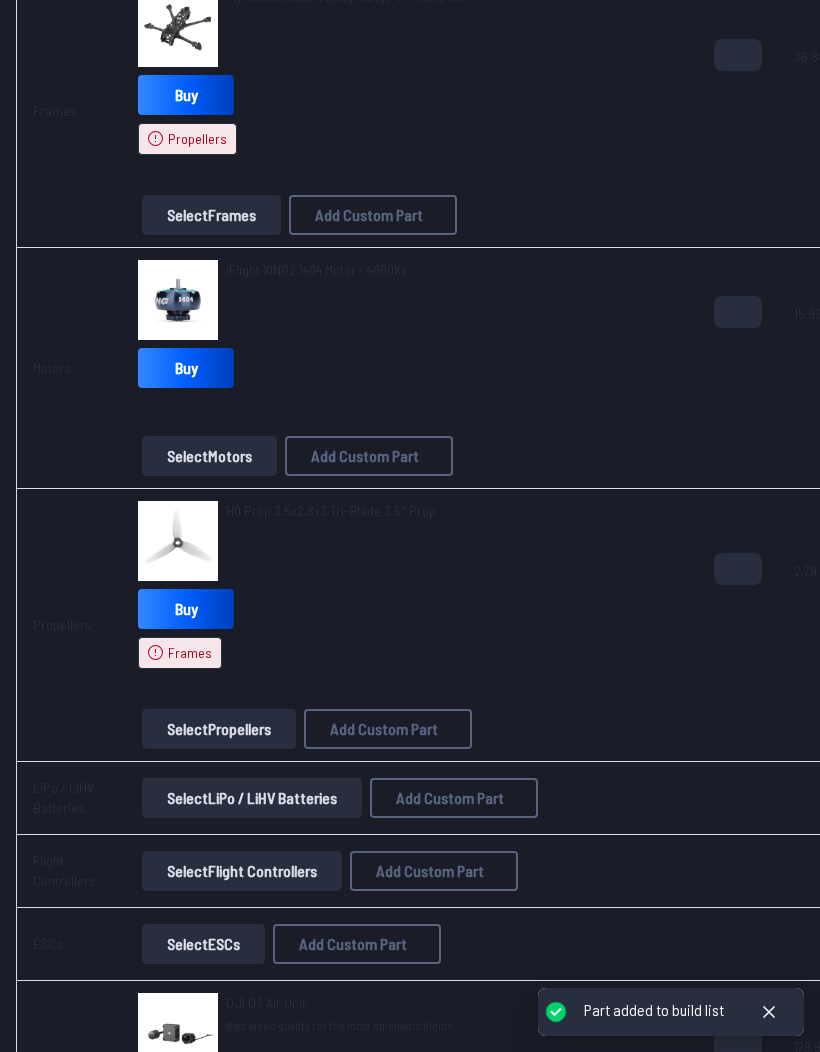 scroll, scrollTop: 619, scrollLeft: 0, axis: vertical 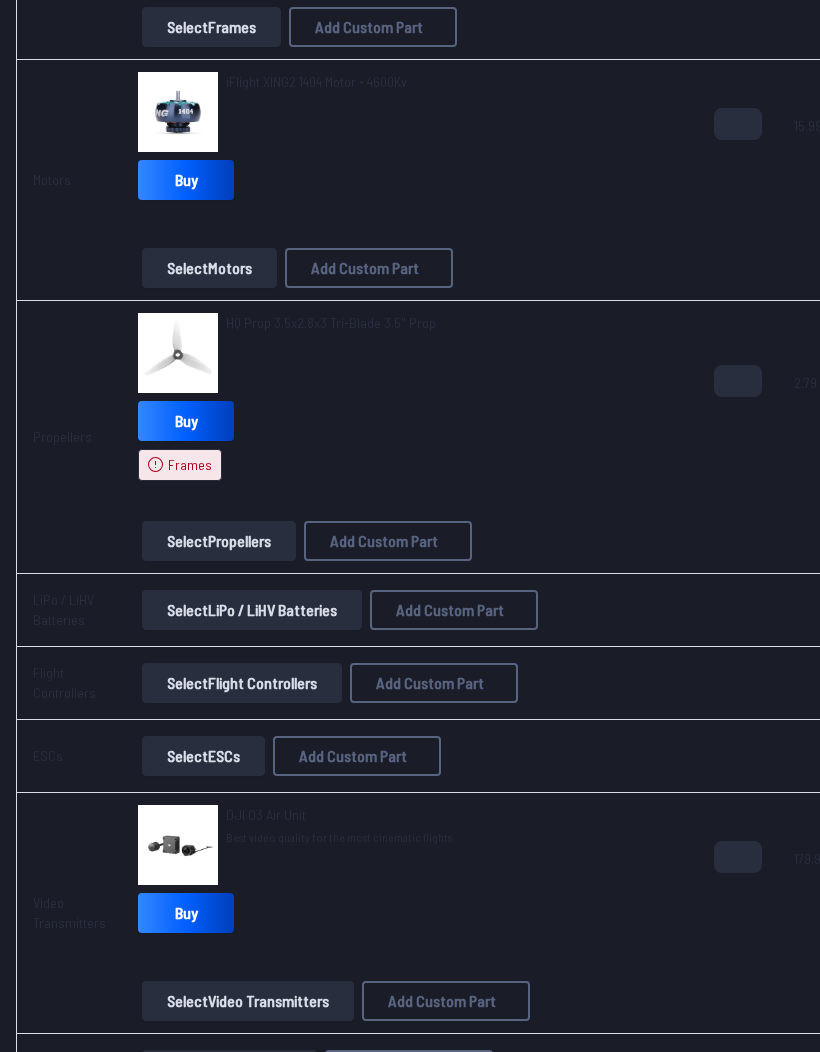 click on "Frames" at bounding box center (180, 465) 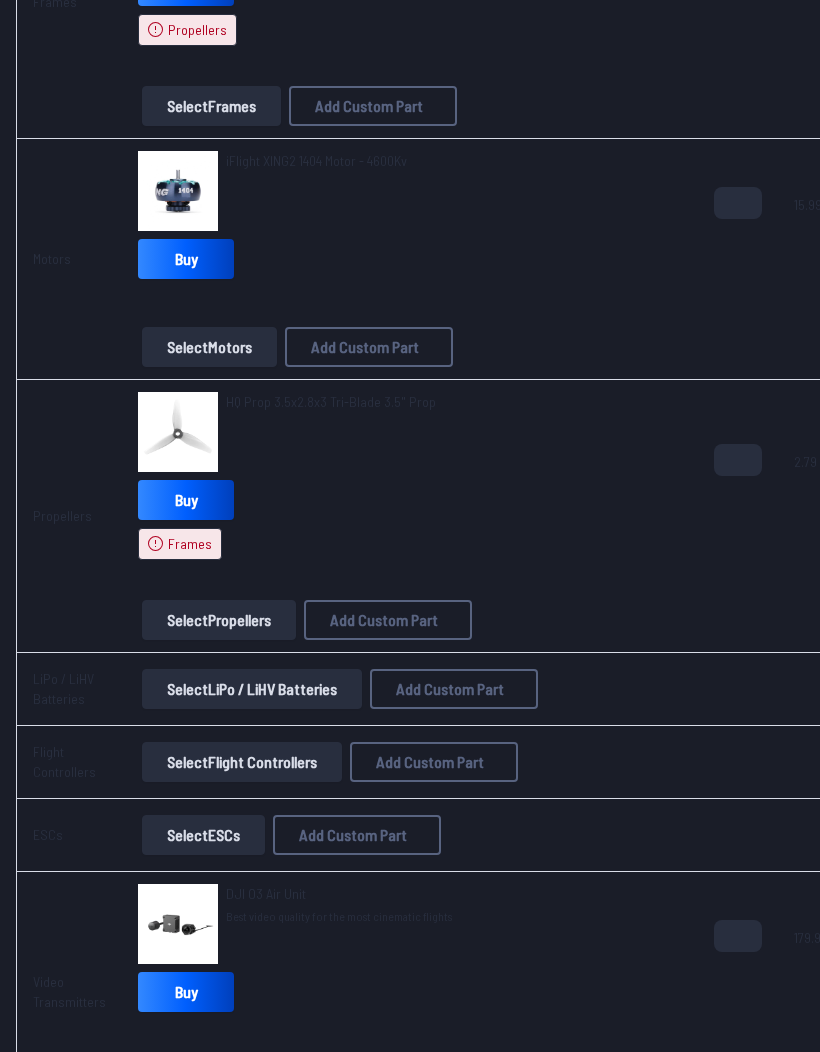 scroll, scrollTop: 571, scrollLeft: 0, axis: vertical 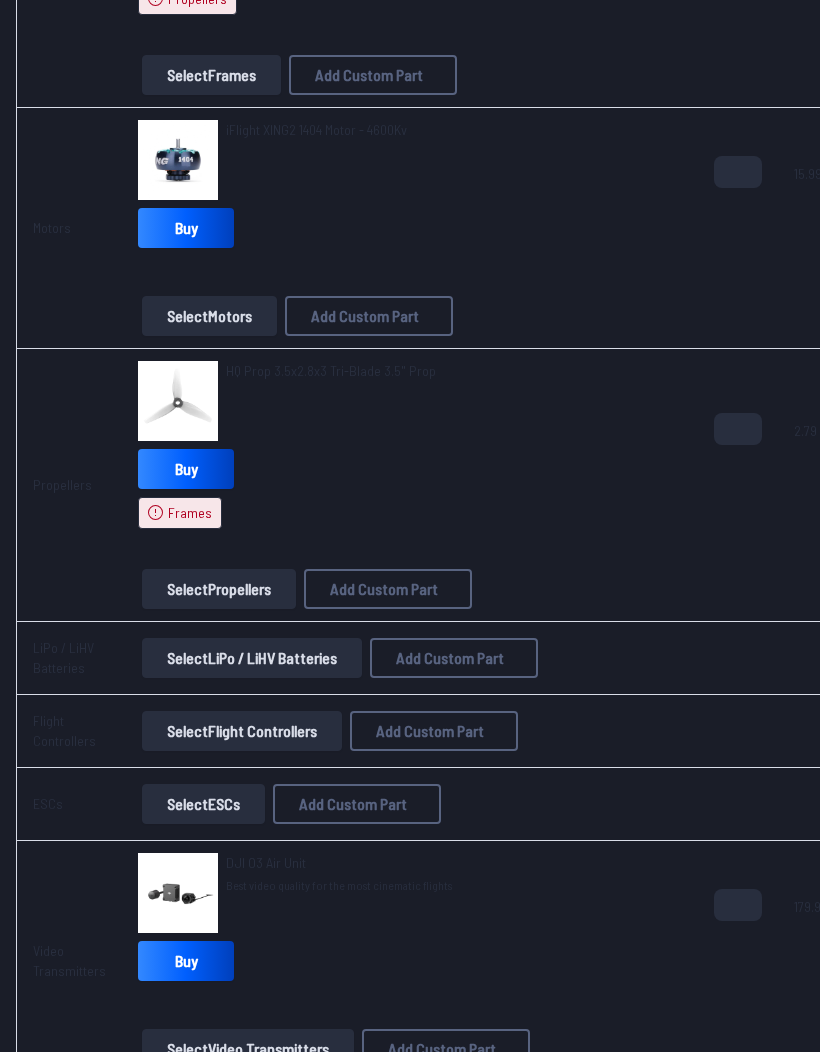 click on "Frames" at bounding box center (190, 513) 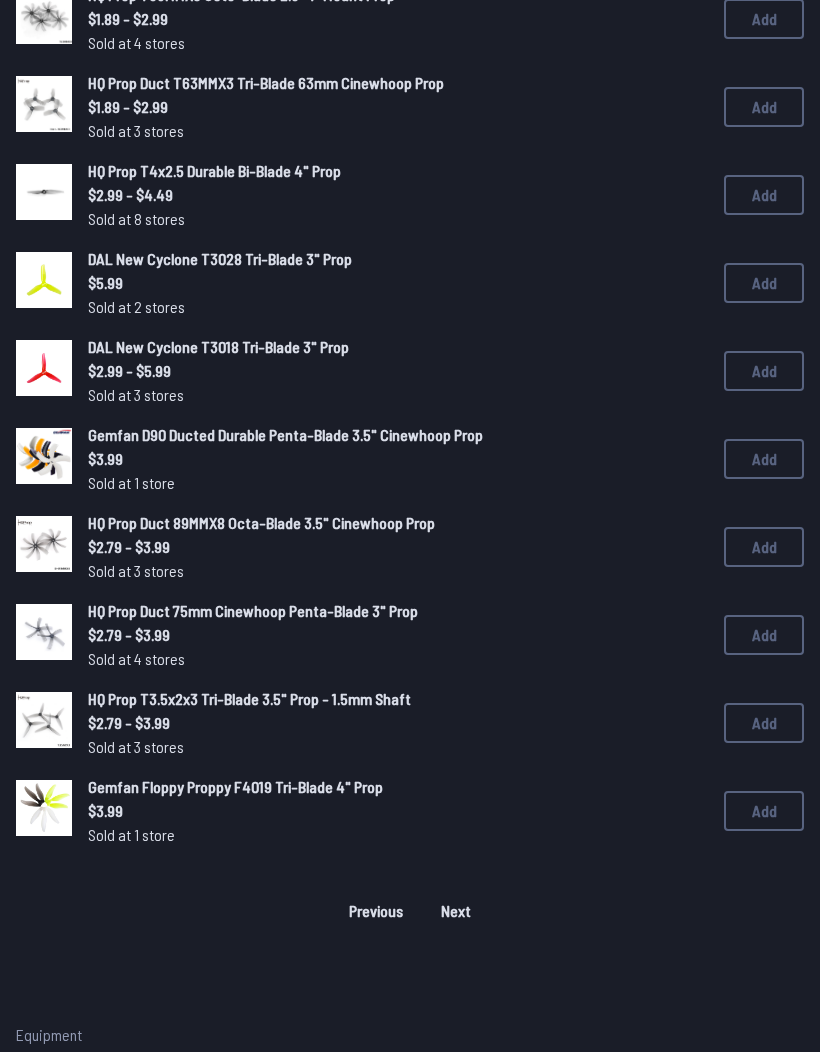scroll, scrollTop: 1176, scrollLeft: 0, axis: vertical 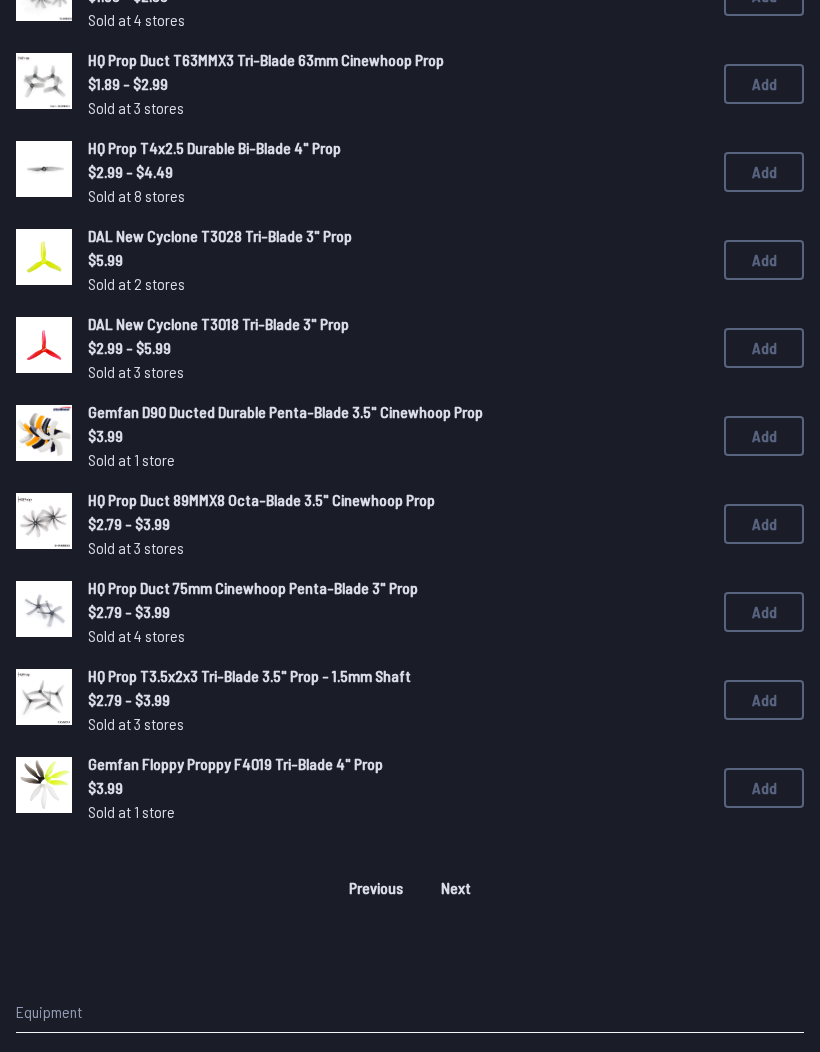 click on "Add" at bounding box center (764, 700) 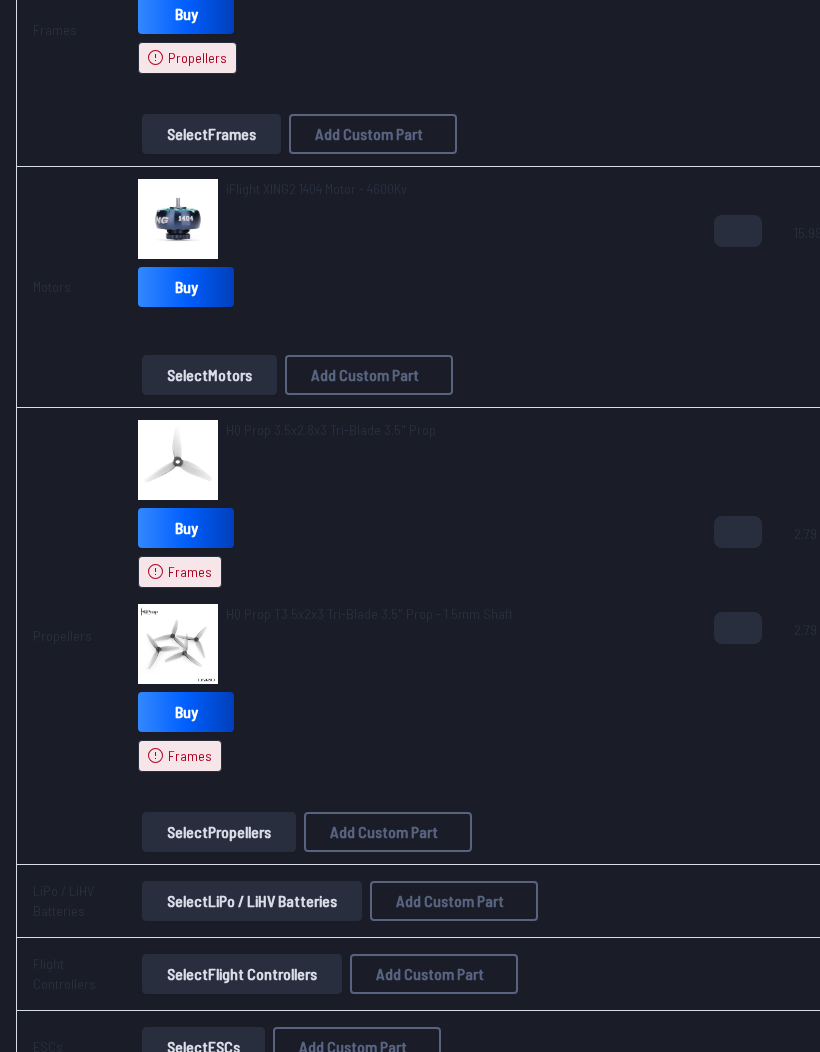 scroll, scrollTop: 547, scrollLeft: 0, axis: vertical 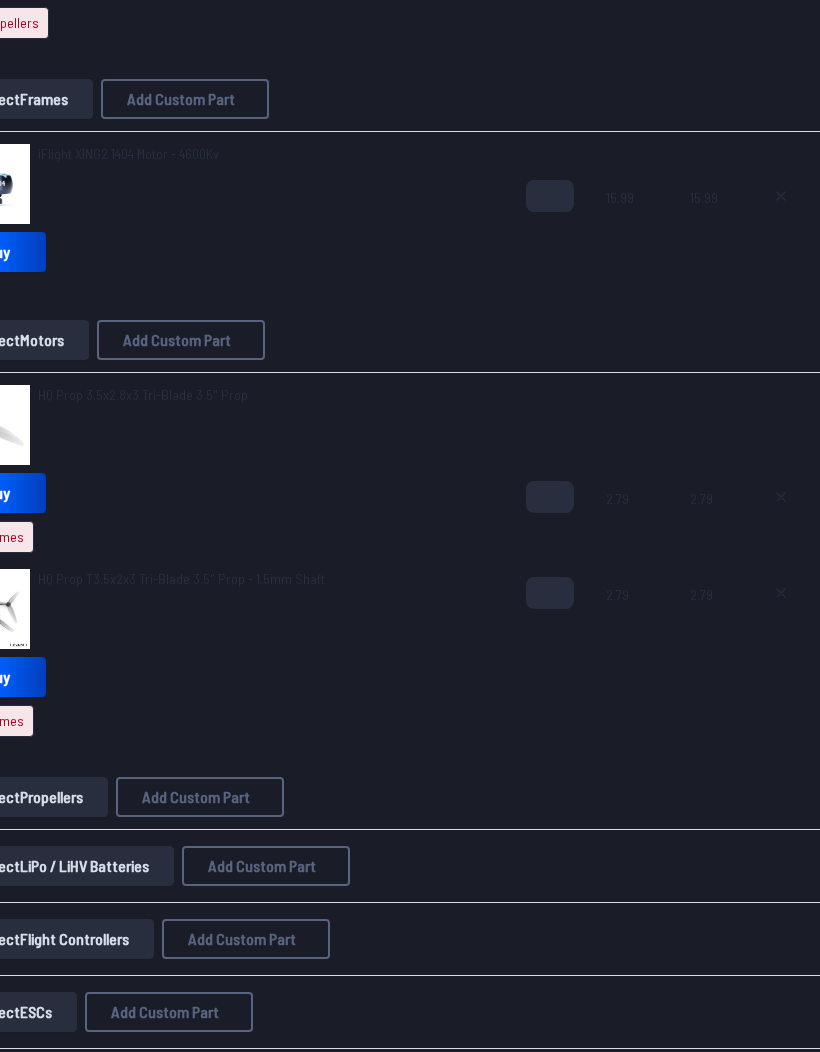 click at bounding box center [781, 497] 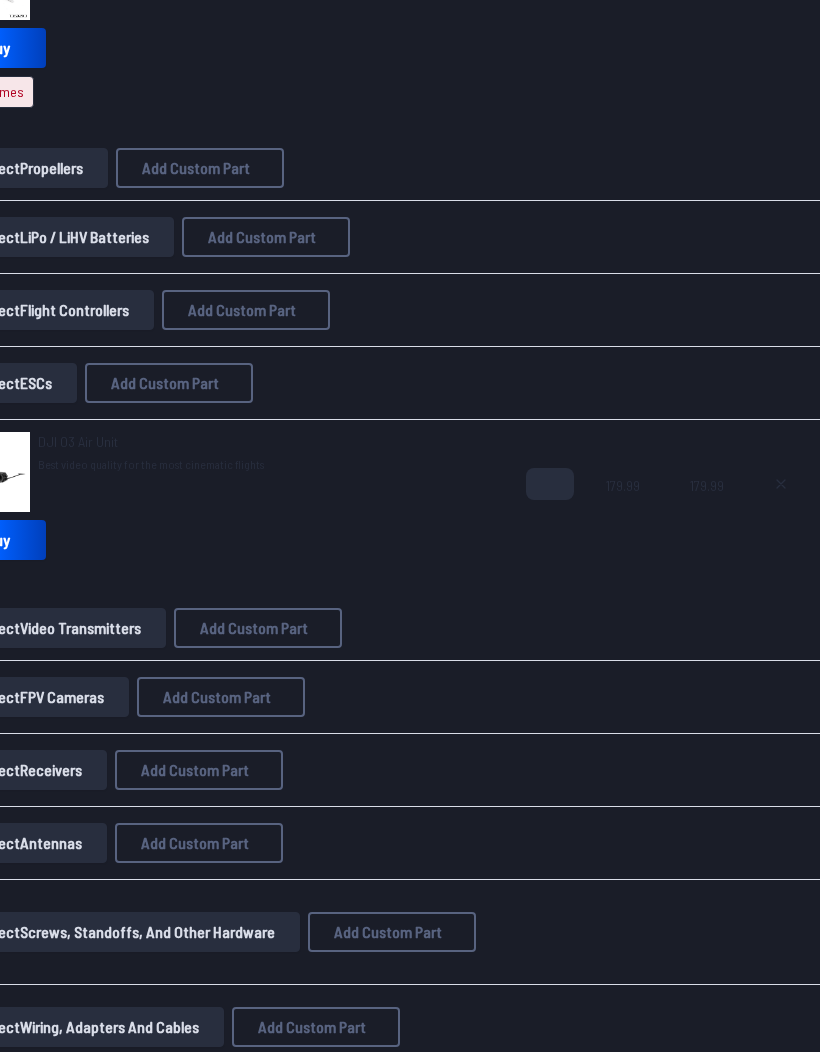 type on "**********" 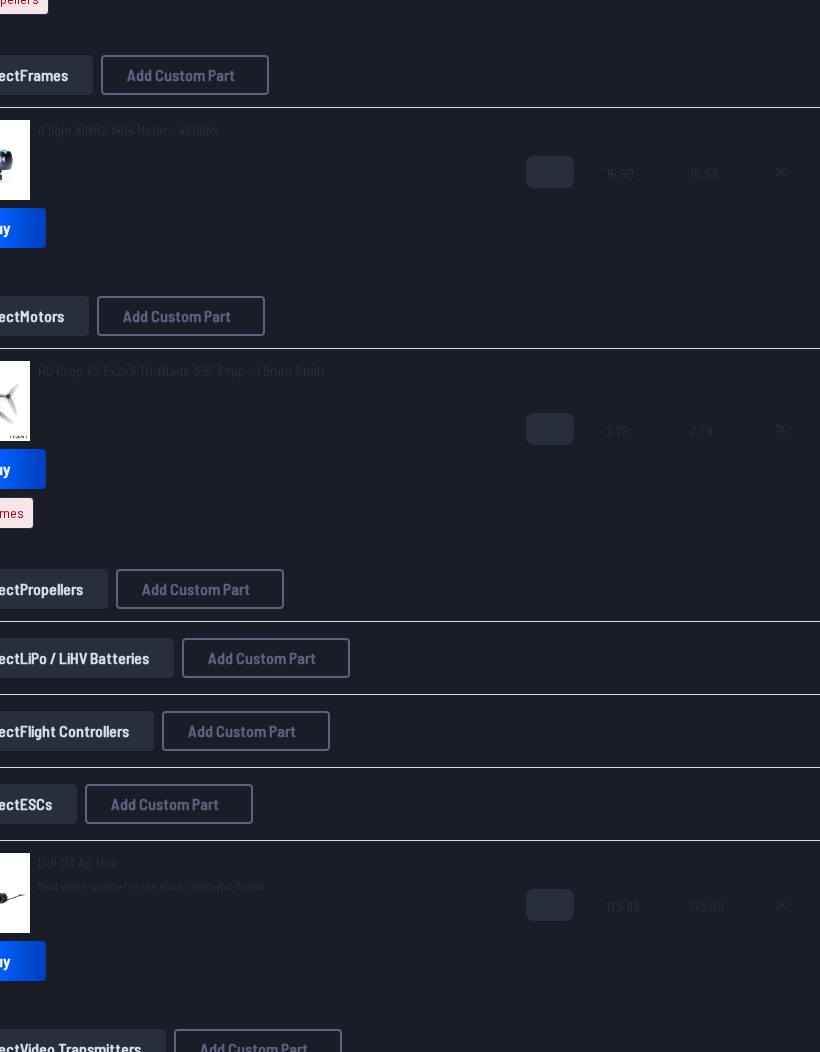scroll, scrollTop: 0, scrollLeft: 0, axis: both 